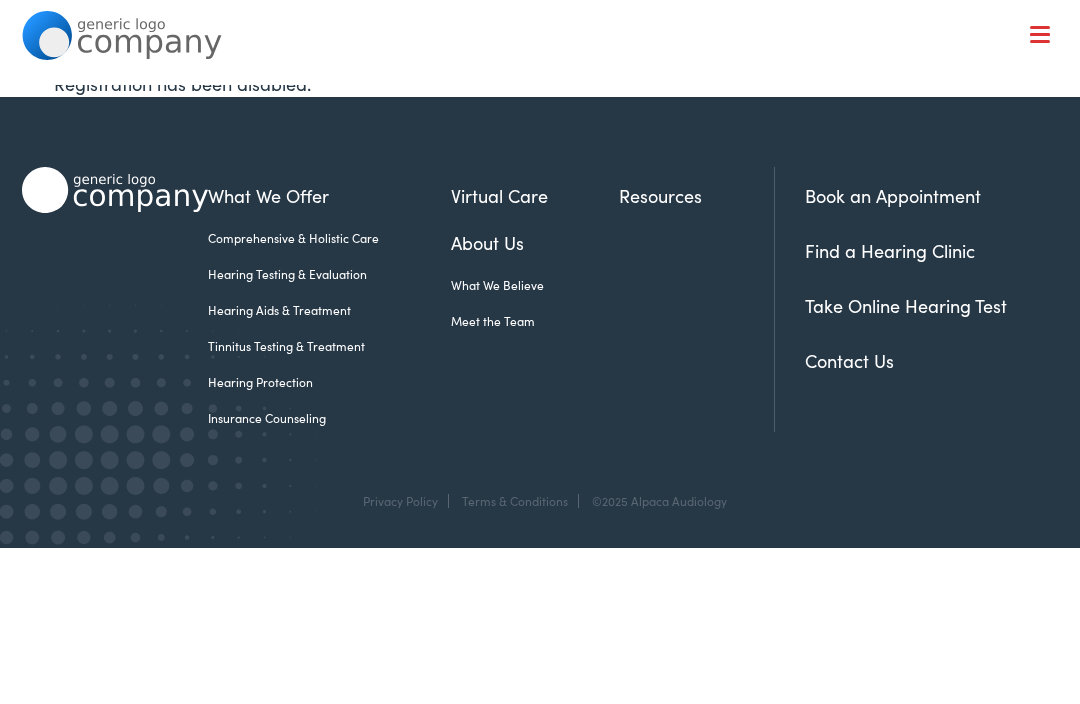 scroll, scrollTop: 0, scrollLeft: 0, axis: both 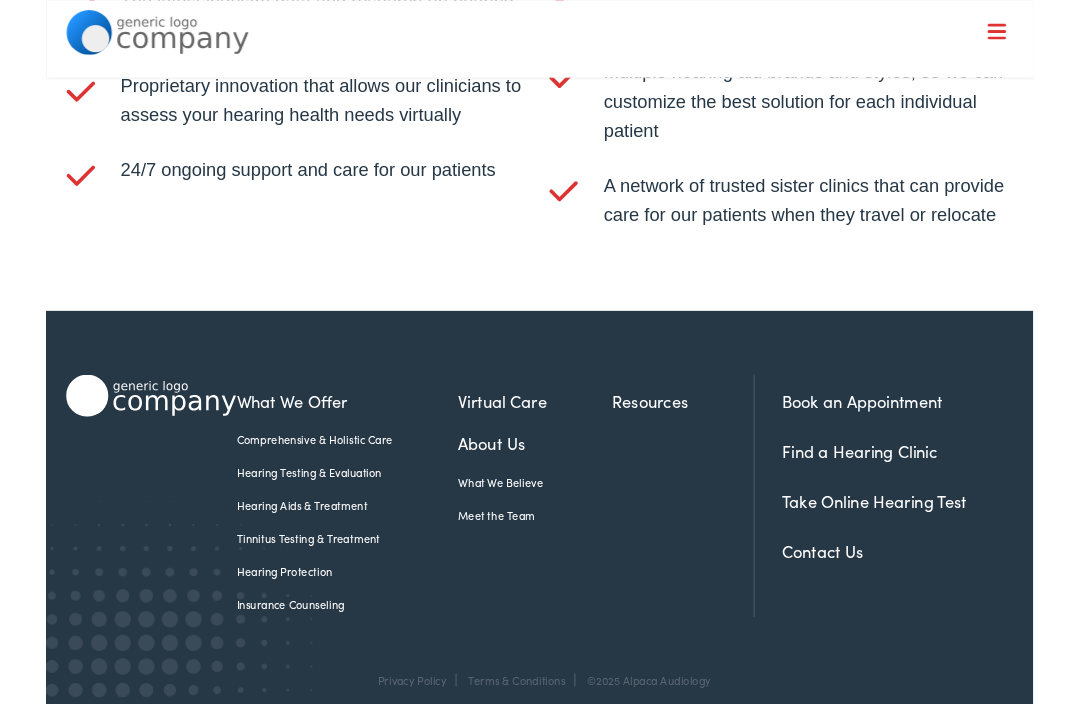click on "What We Believe" at bounding box center (535, 528) 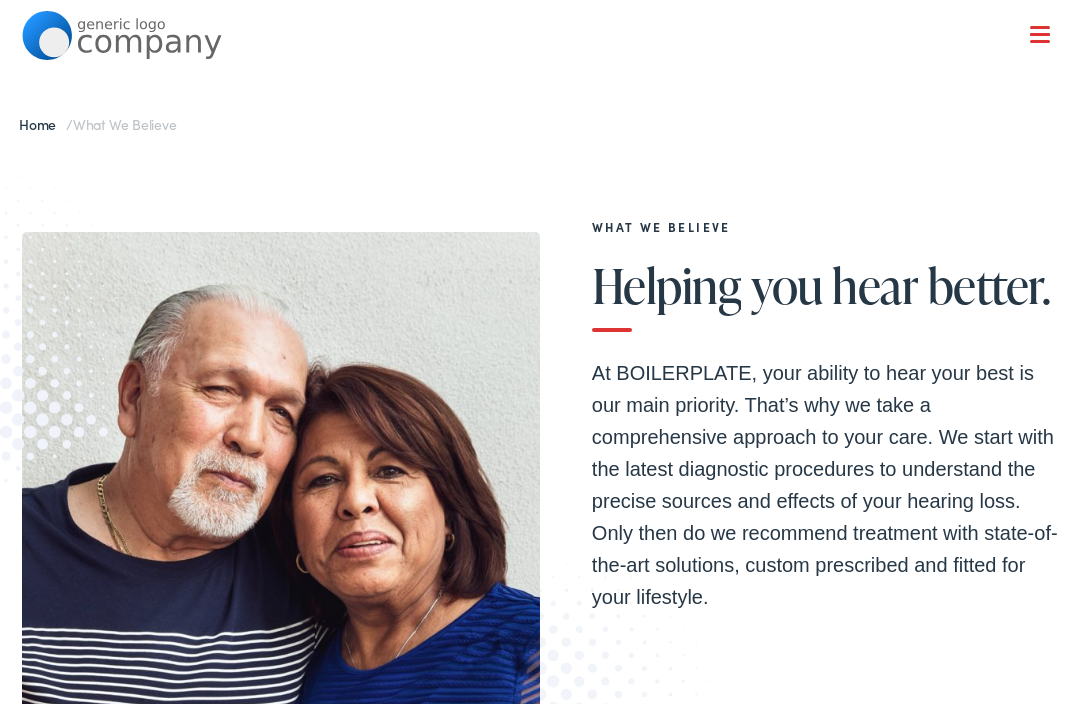 scroll, scrollTop: 0, scrollLeft: 0, axis: both 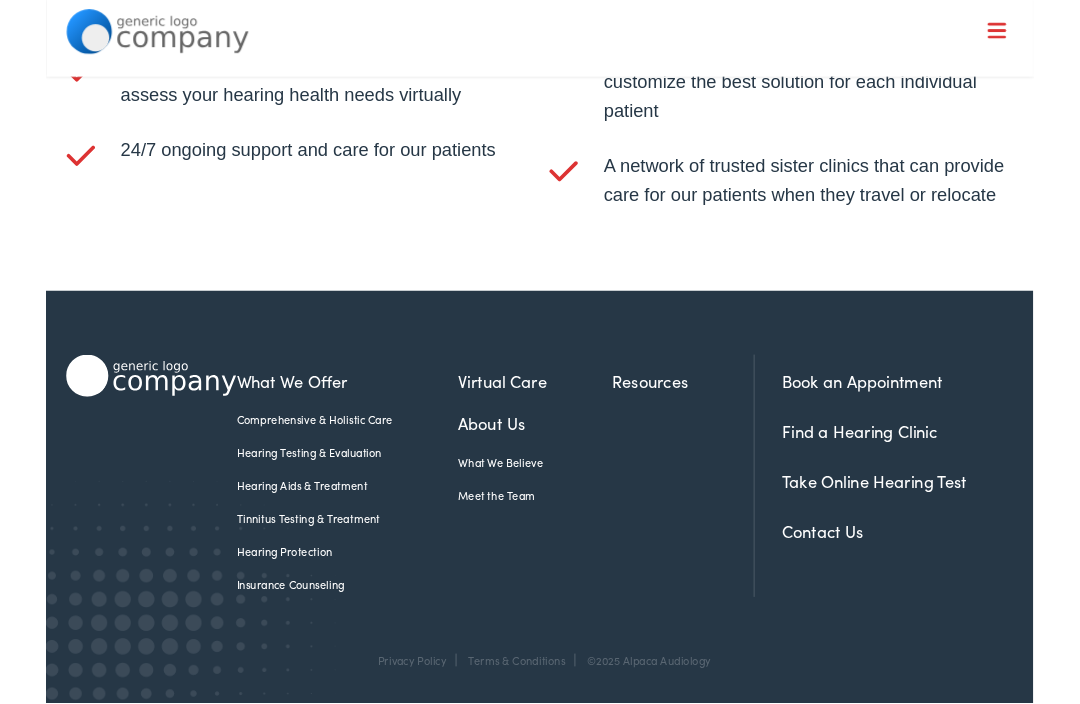 click on "Meet the Team" at bounding box center (535, 543) 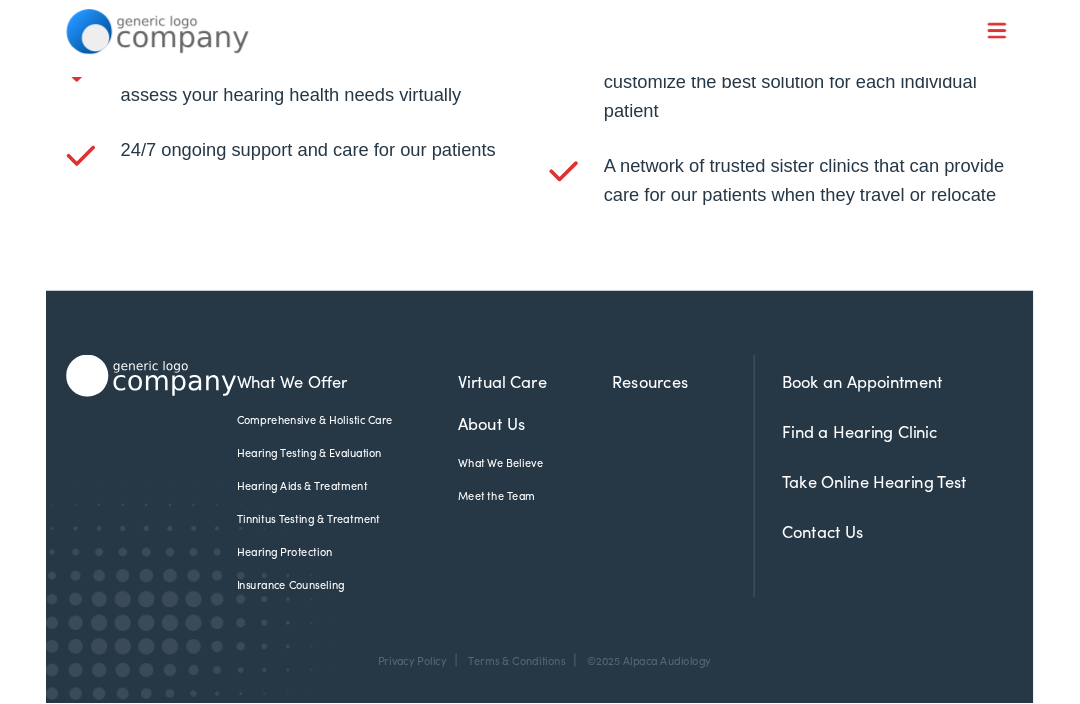 scroll, scrollTop: 3702, scrollLeft: 0, axis: vertical 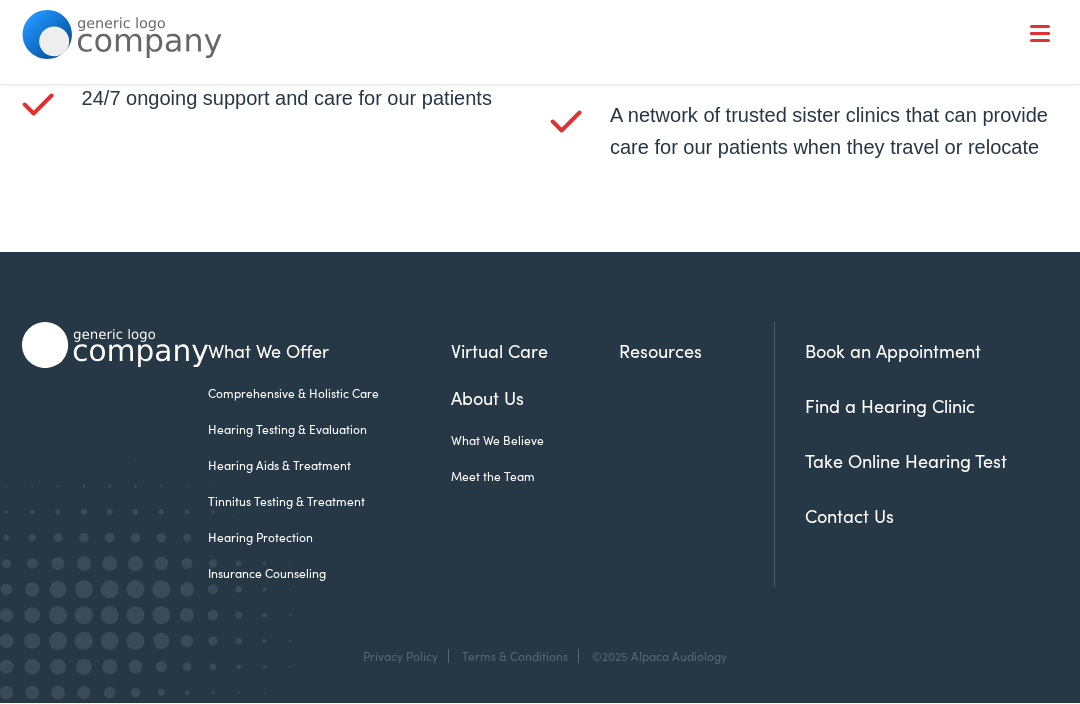 click on "Hearing Aids & Treatment" at bounding box center [329, 466] 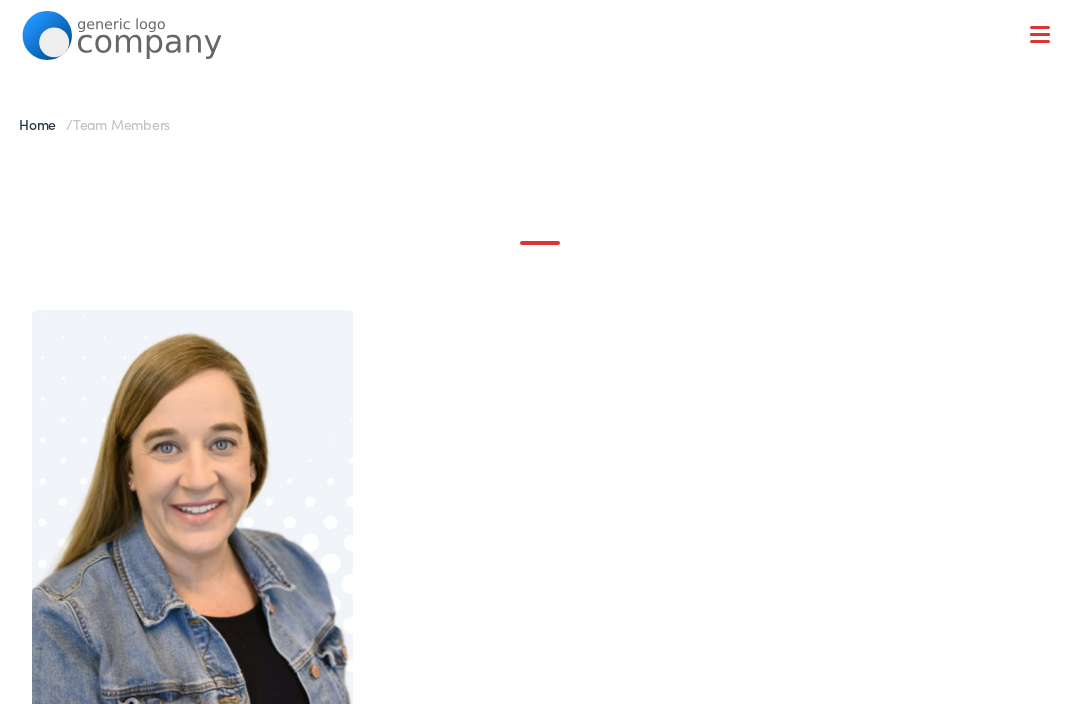 scroll, scrollTop: 0, scrollLeft: 0, axis: both 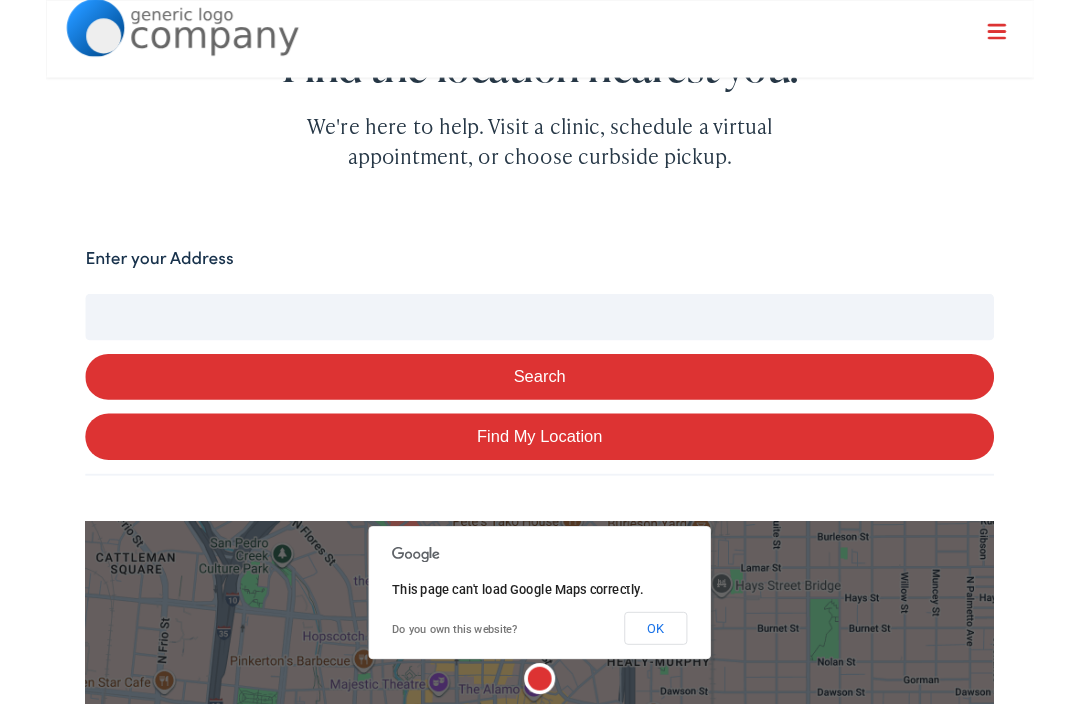 click on "Enter your Address" at bounding box center [124, 282] 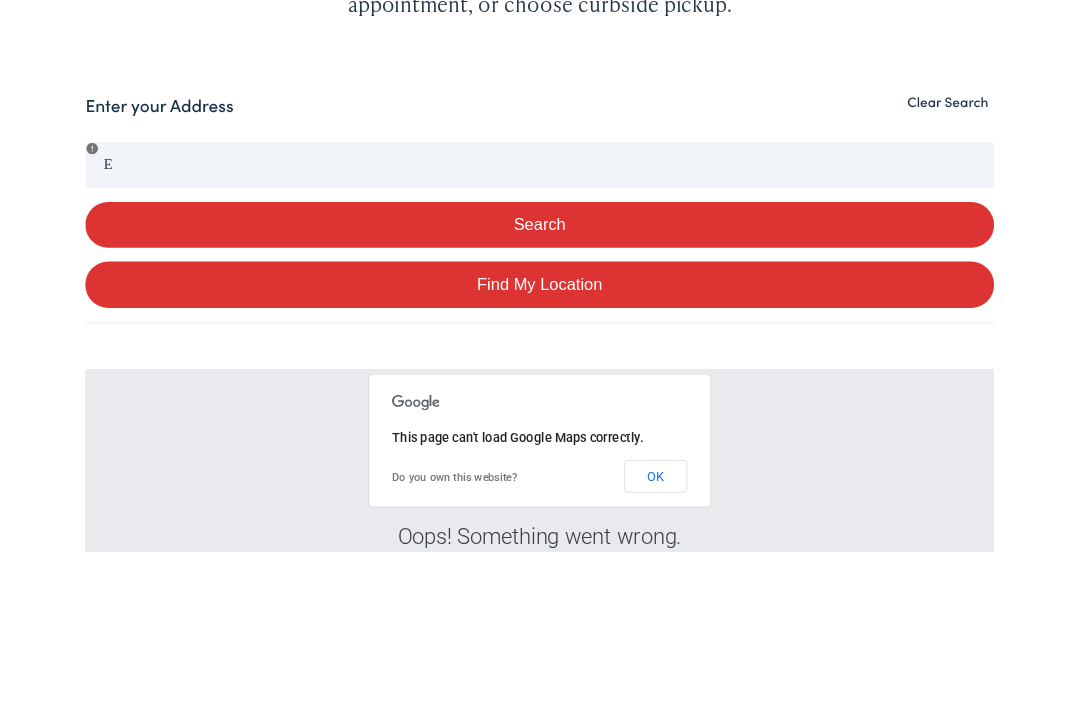 scroll, scrollTop: 433, scrollLeft: 0, axis: vertical 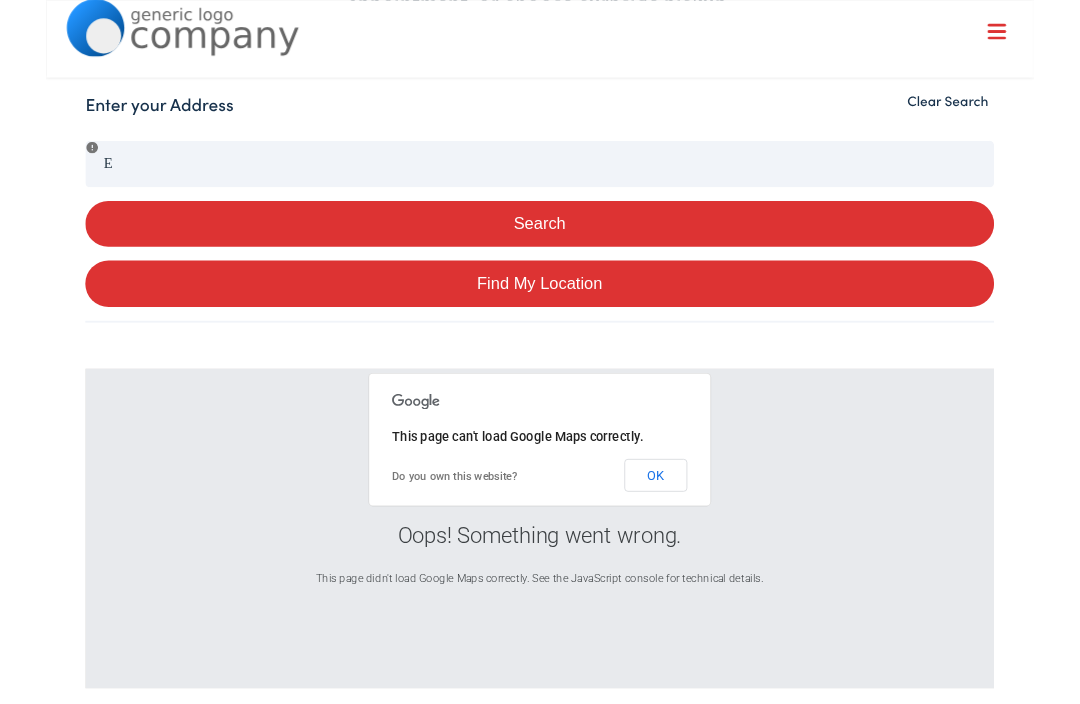 click on "Oops! Something went wrong. This page didn't load Google Maps correctly. See the JavaScript console for technical details." at bounding box center [540, 578] 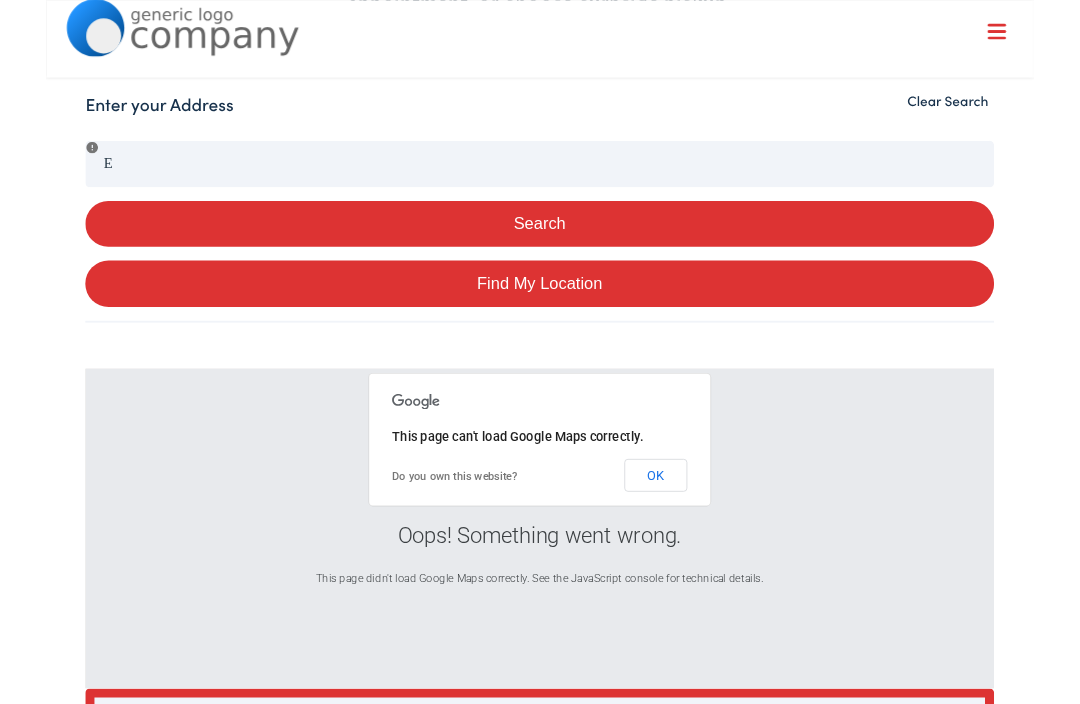 click on "Search" at bounding box center [540, 245] 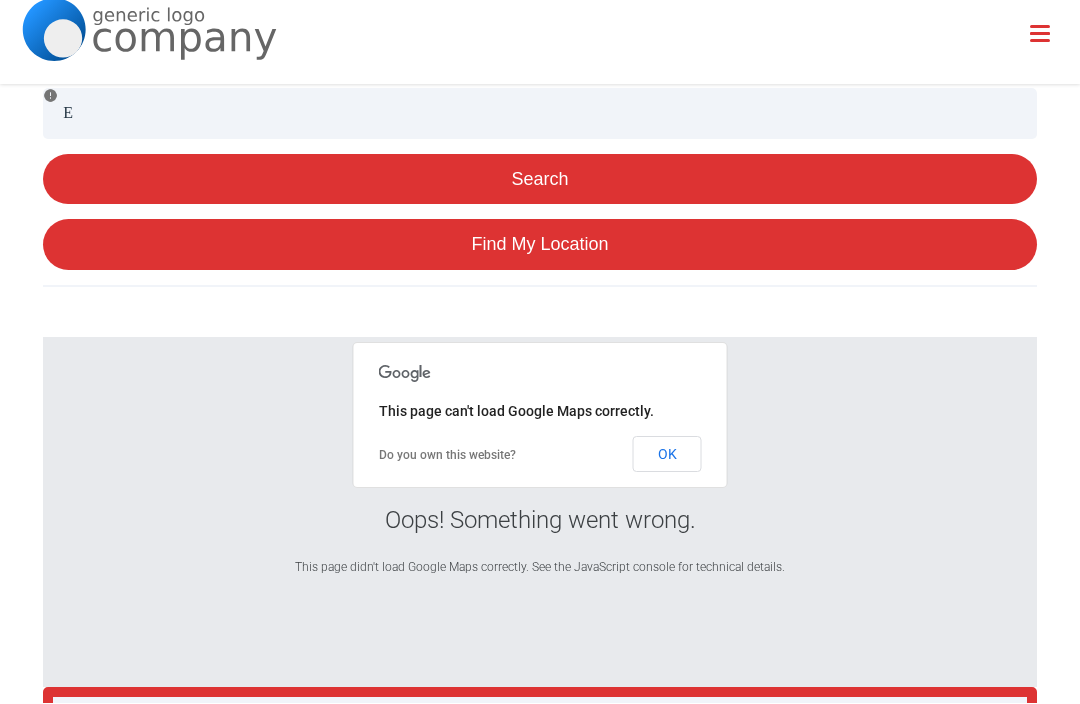 type on "Endicott, New York" 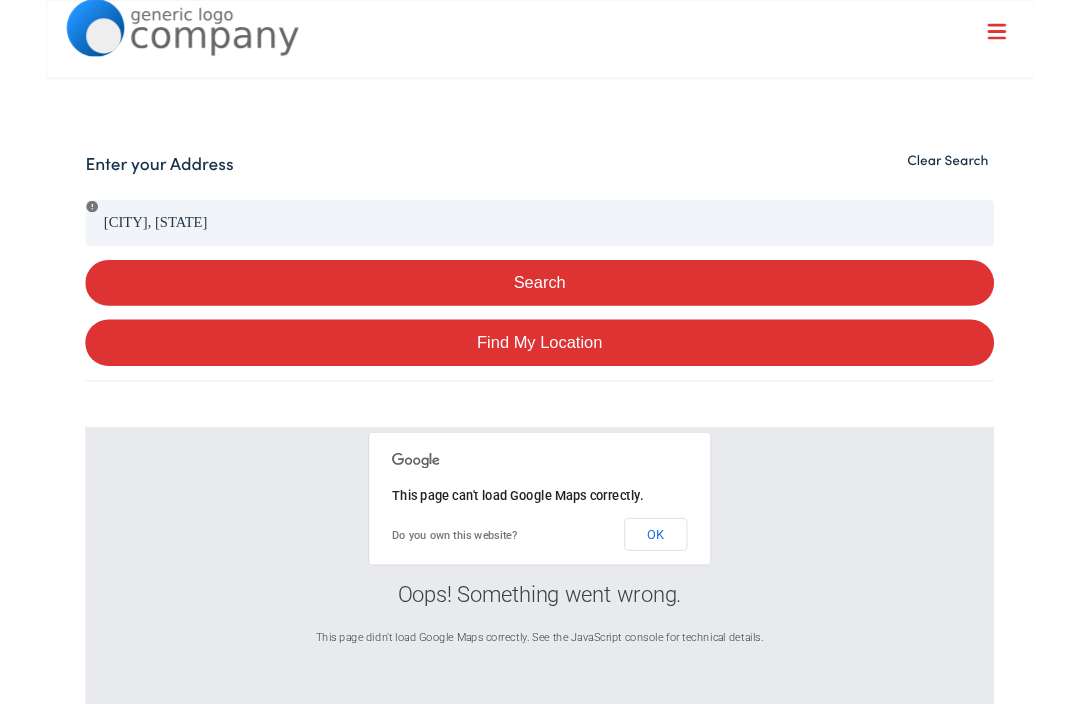 scroll, scrollTop: 368, scrollLeft: 0, axis: vertical 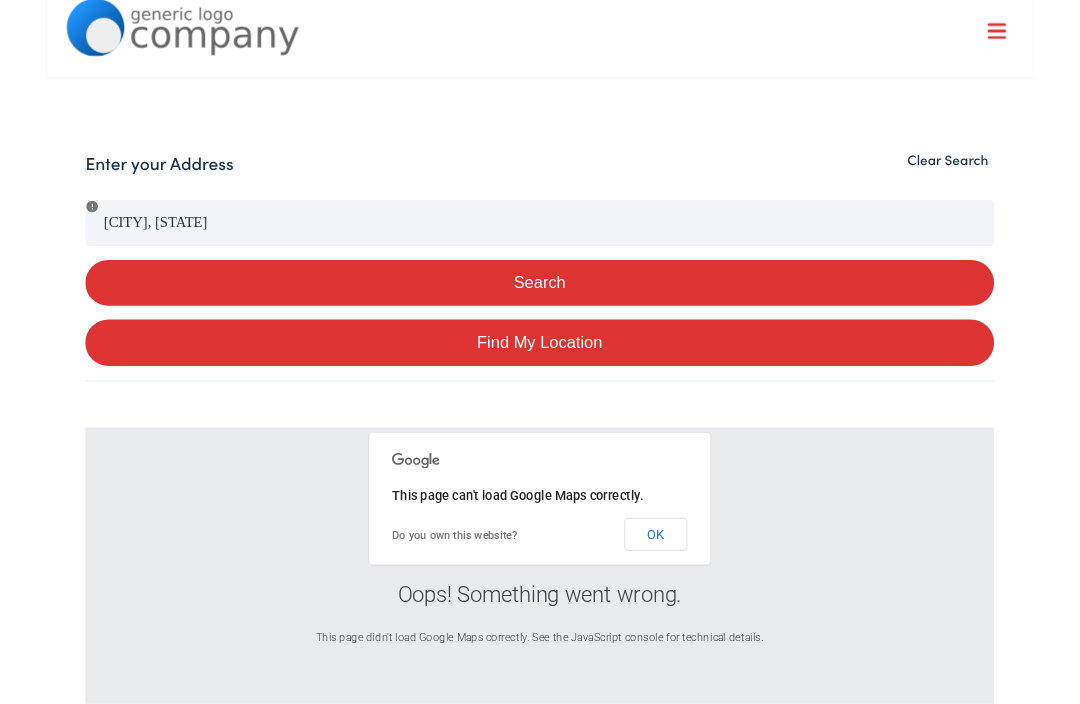 click on "Search" at bounding box center [540, 310] 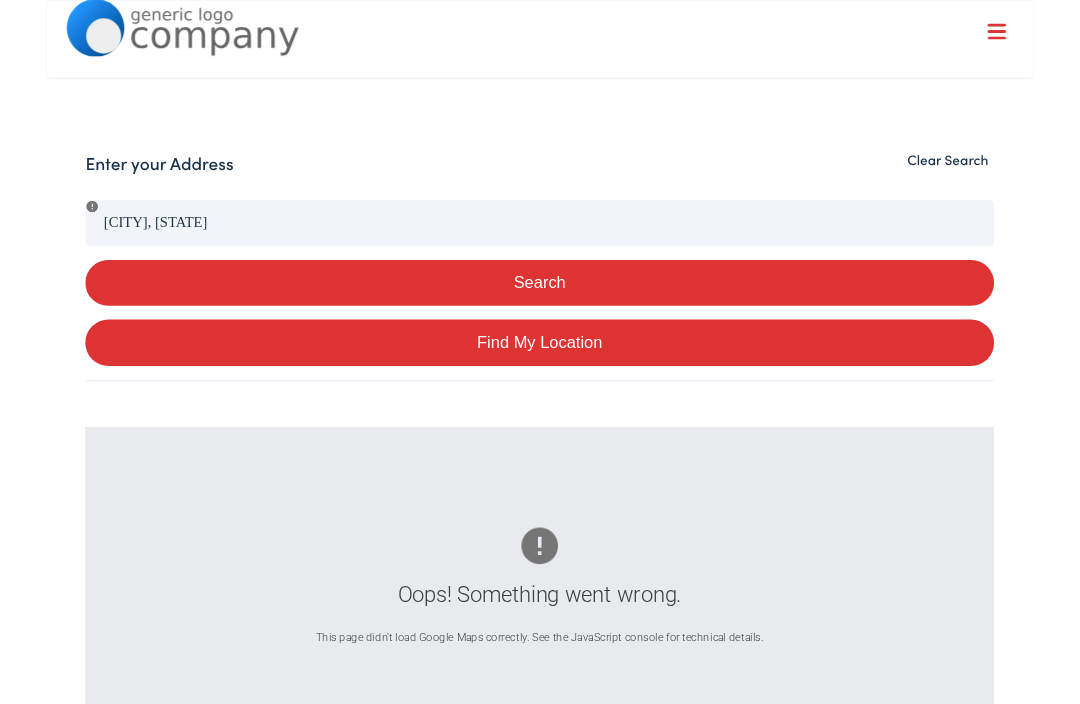 click on "Find My Location" at bounding box center (540, 374) 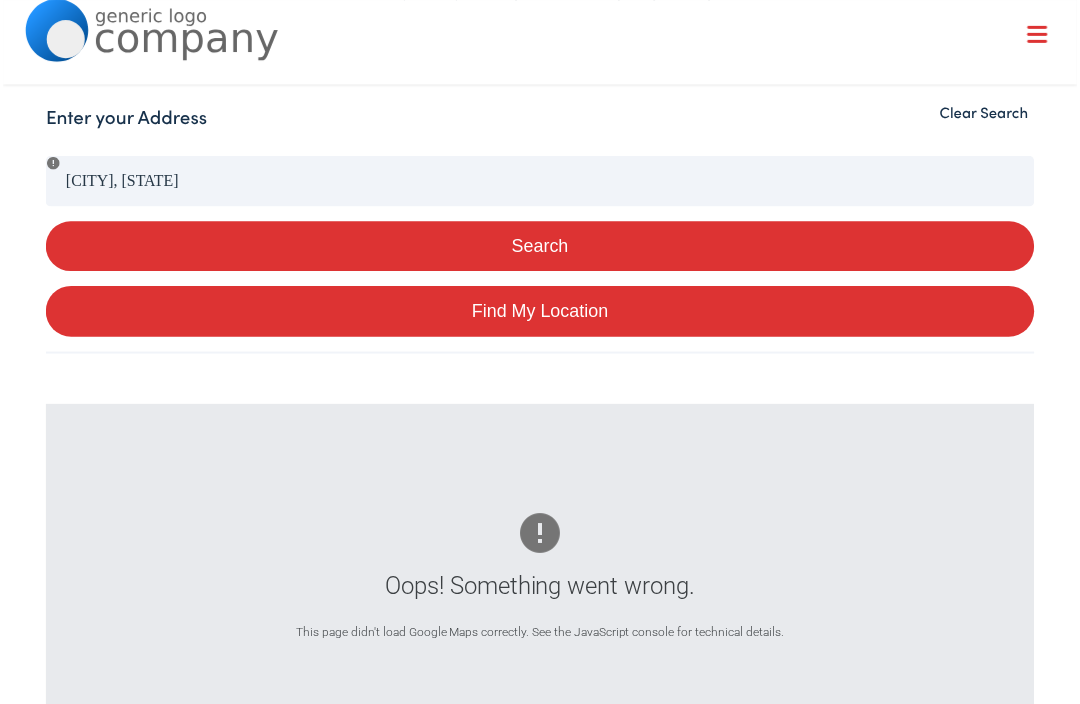 scroll, scrollTop: 434, scrollLeft: 0, axis: vertical 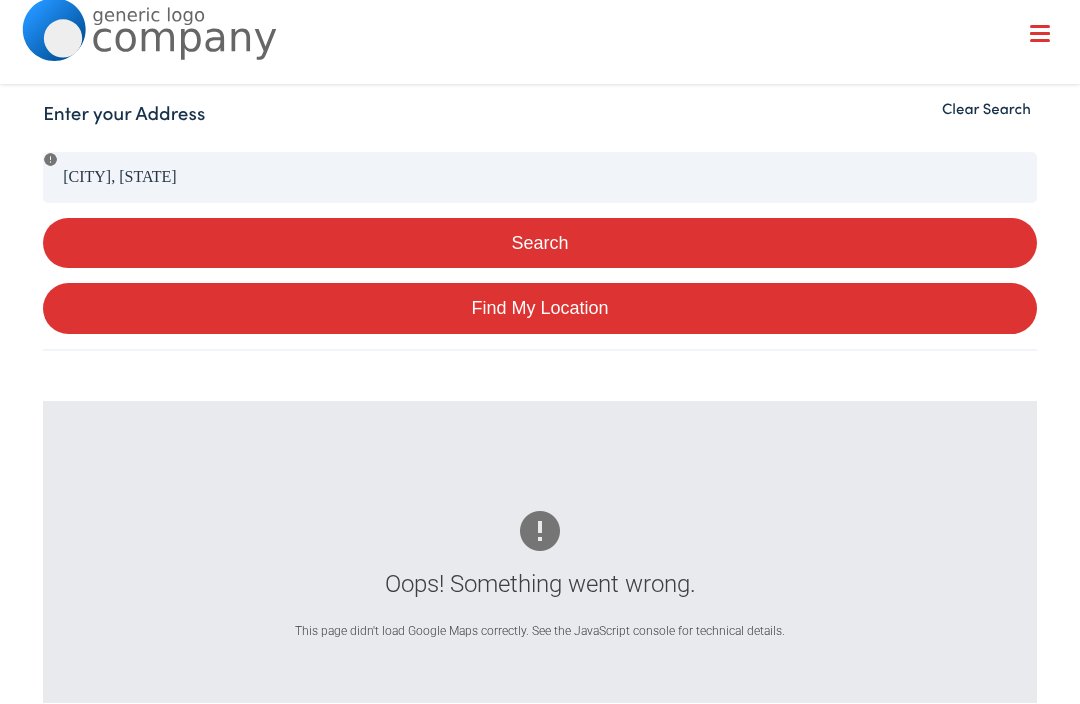 click on "What We Offer
Comprehensive & Holistic Care
Hearing Testing & Evaluation
Hearing Aids & Treatment
Tinnitus Testing & Treatment
Hearing Protection
Insurance Counseling
Virtual Care
About Us
What We Believe
Meet the Team
Resources
Find a Hearing Clinic" at bounding box center (540, 133) 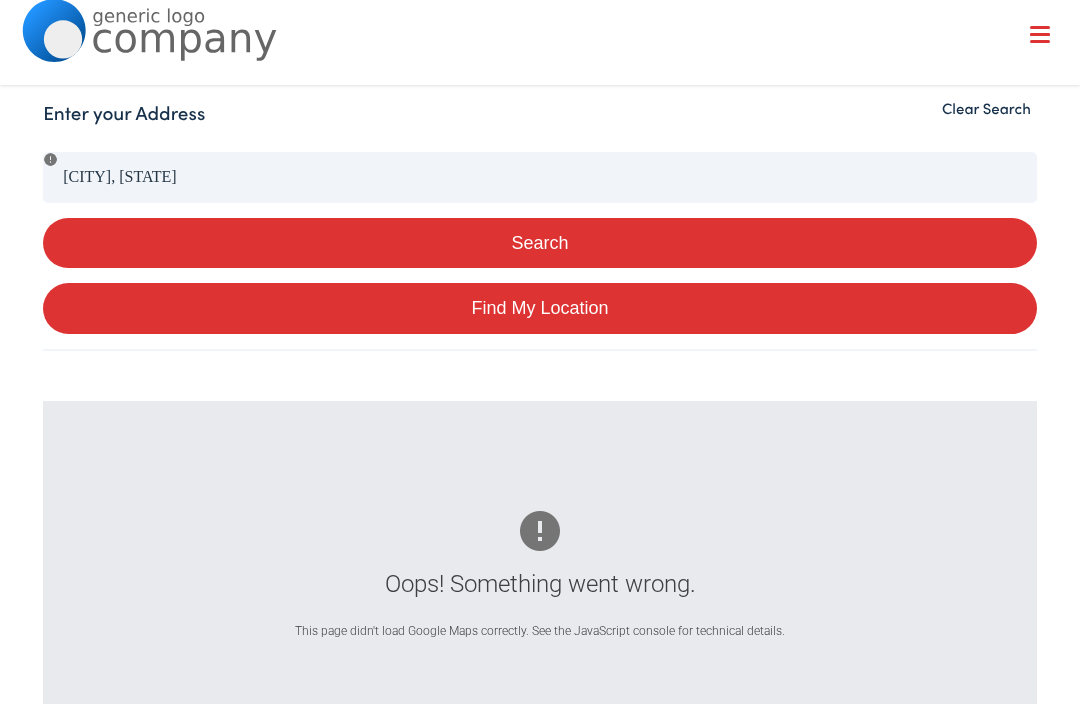 click at bounding box center [540, 103] 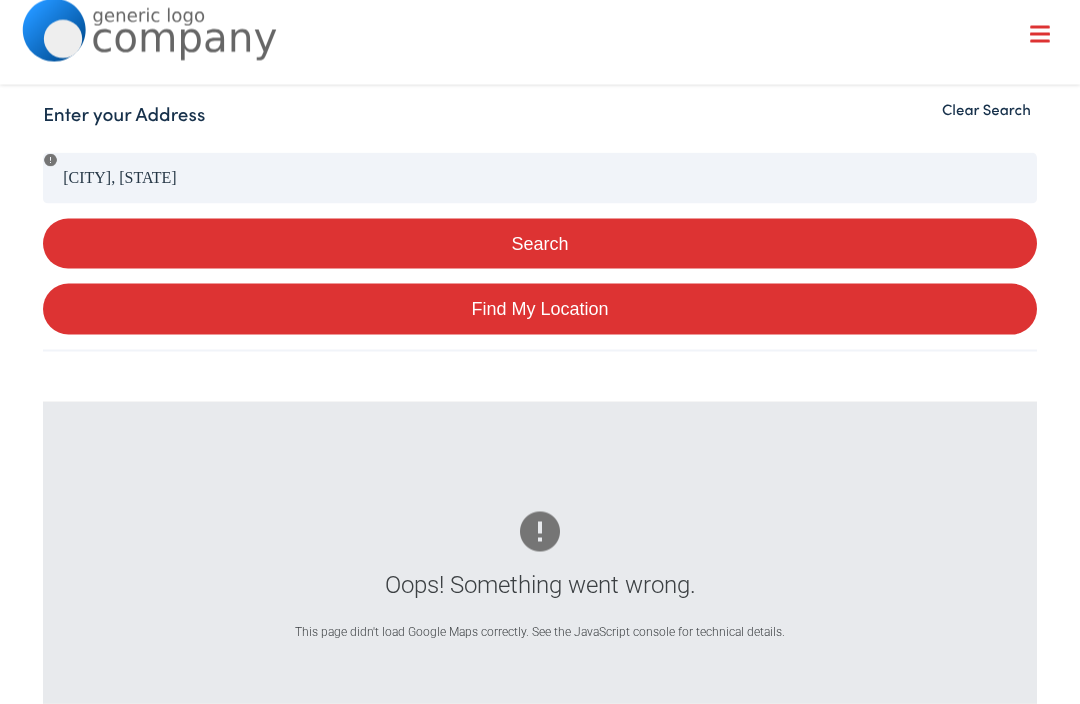click on "Clear Search" at bounding box center [986, 109] 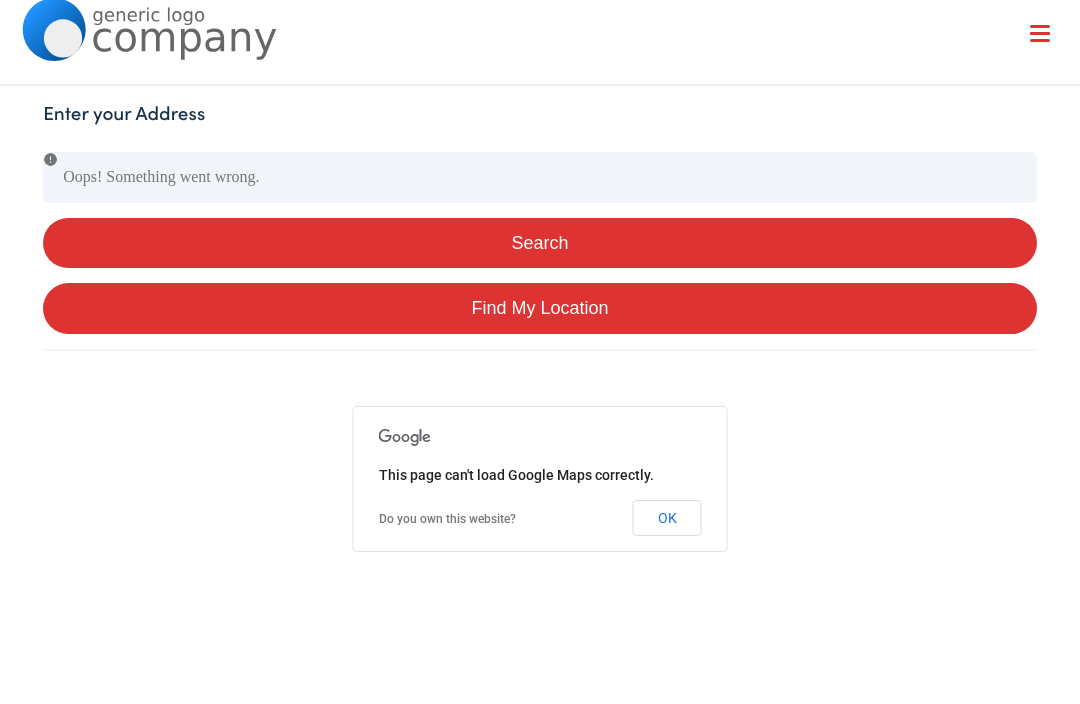 click at bounding box center [1040, 36] 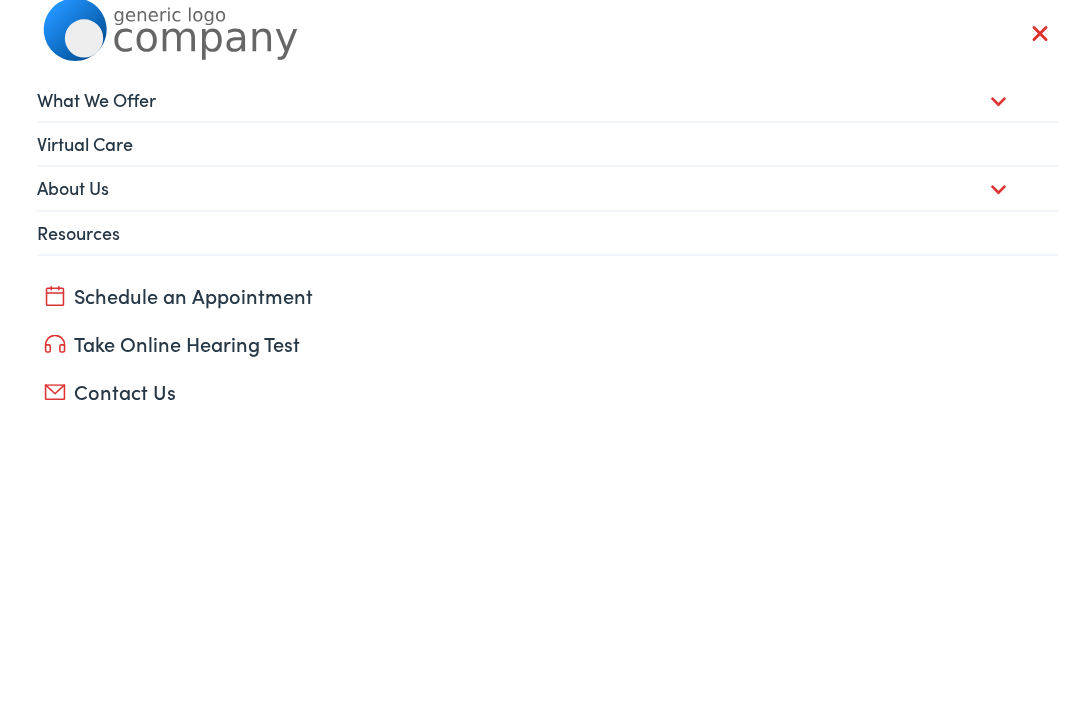 scroll, scrollTop: 435, scrollLeft: 0, axis: vertical 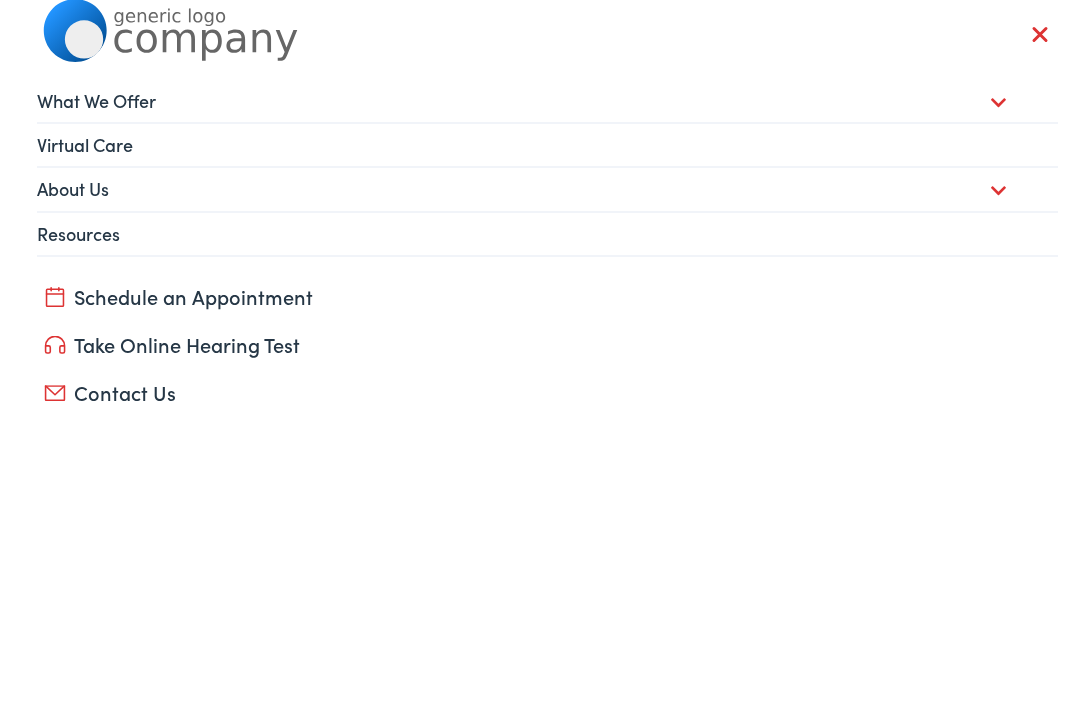 click on "Contact Us" at bounding box center [540, 392] 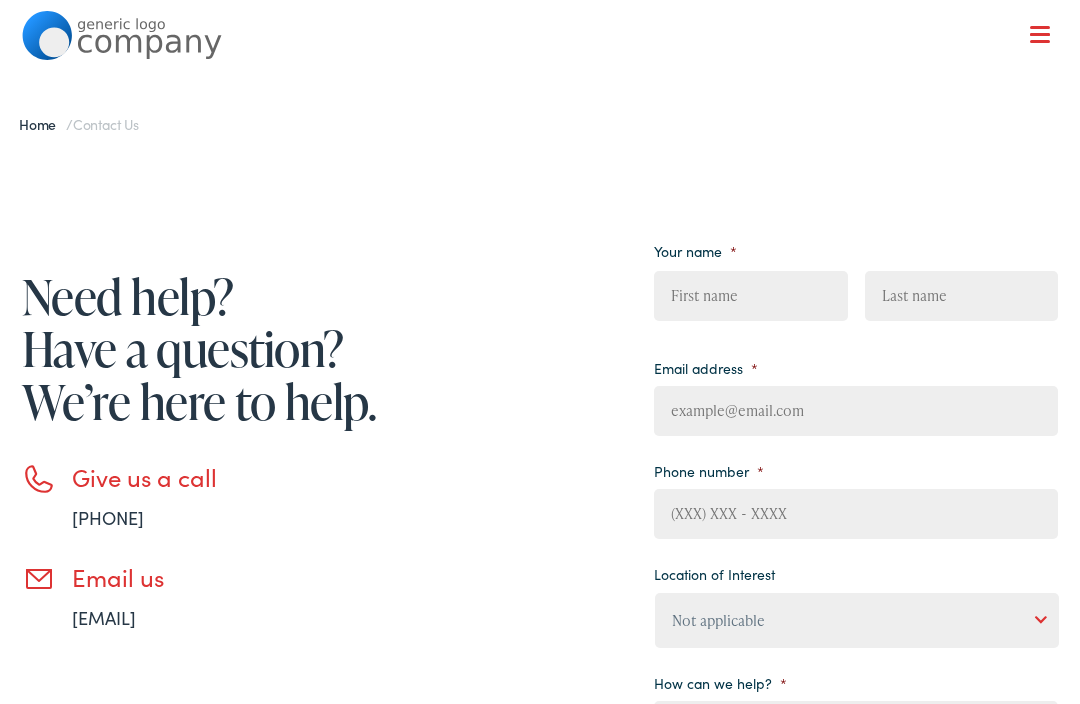 scroll, scrollTop: 0, scrollLeft: 0, axis: both 